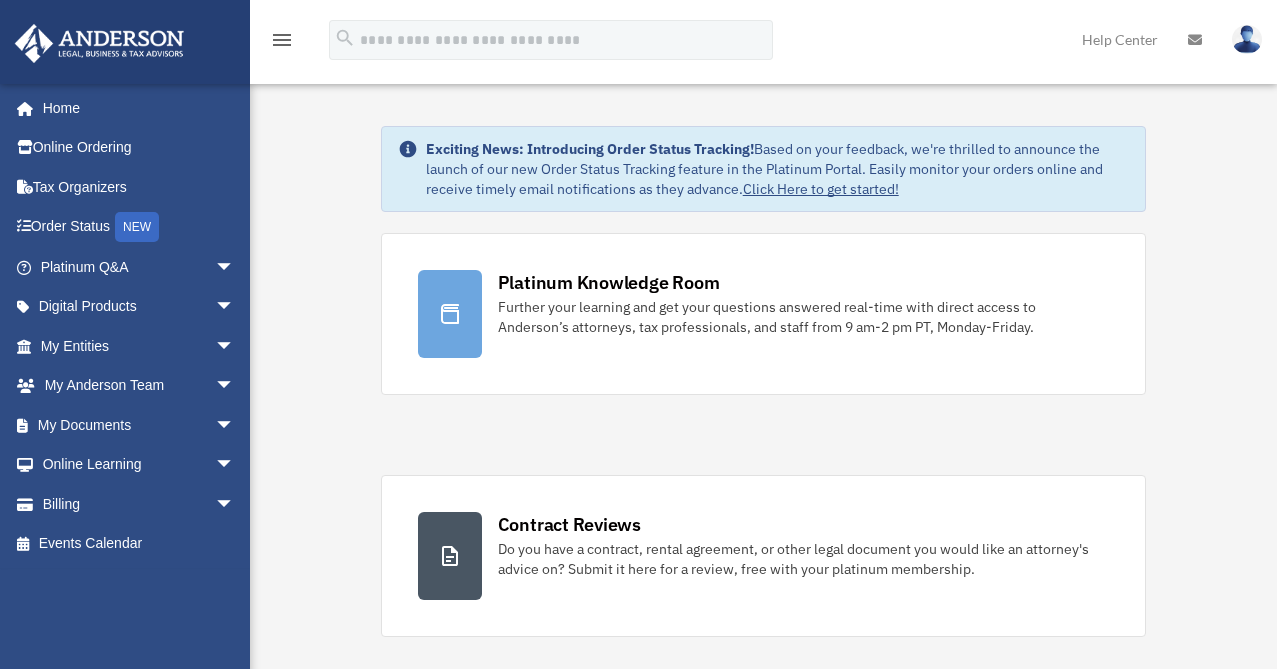 scroll, scrollTop: 0, scrollLeft: 0, axis: both 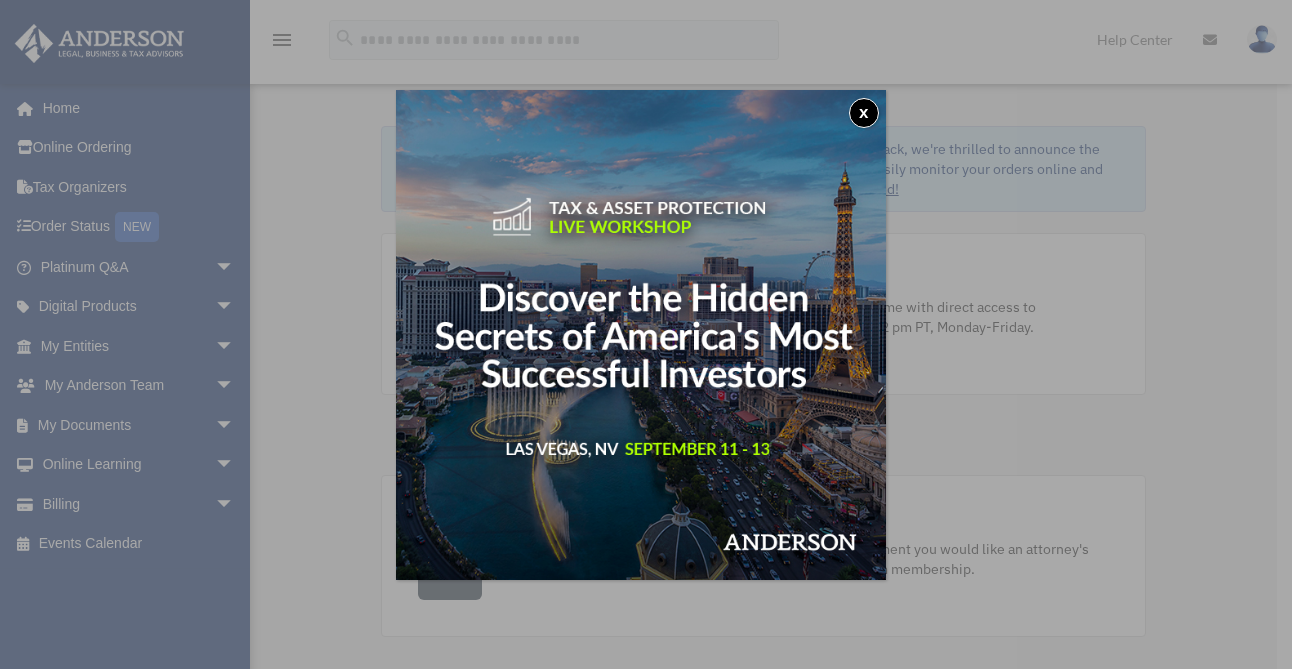 click on "x" at bounding box center (646, 334) 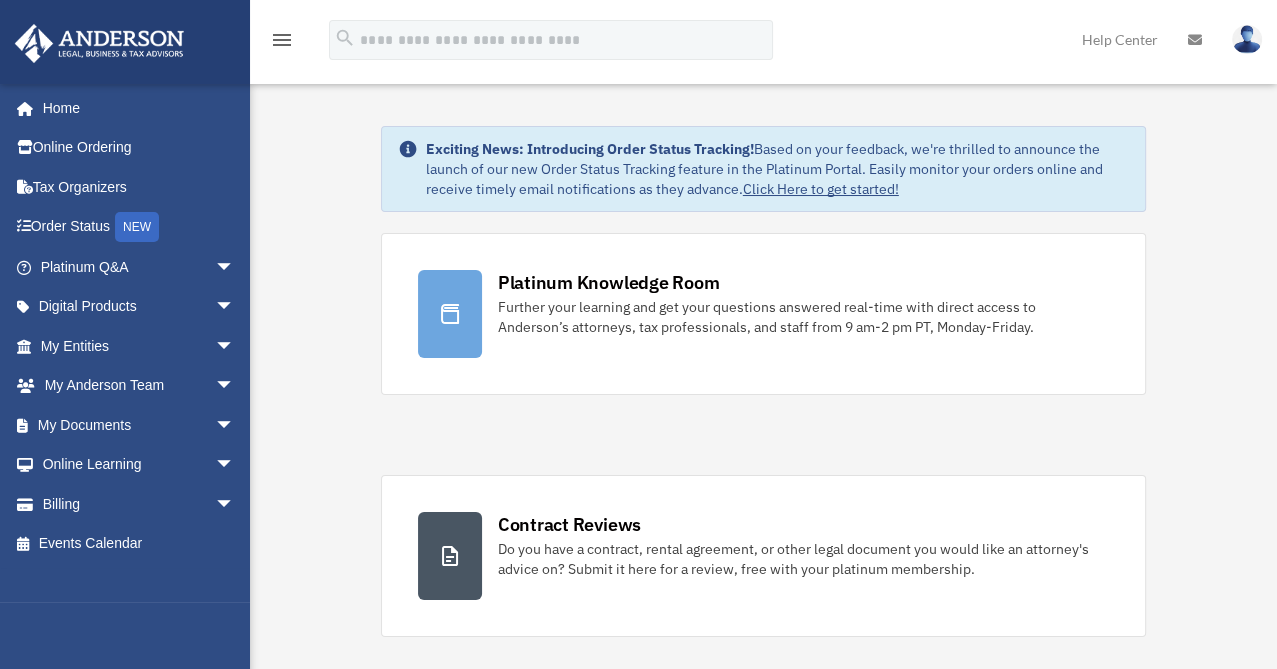 click on "My Documents arrow_drop_down" at bounding box center [139, 425] 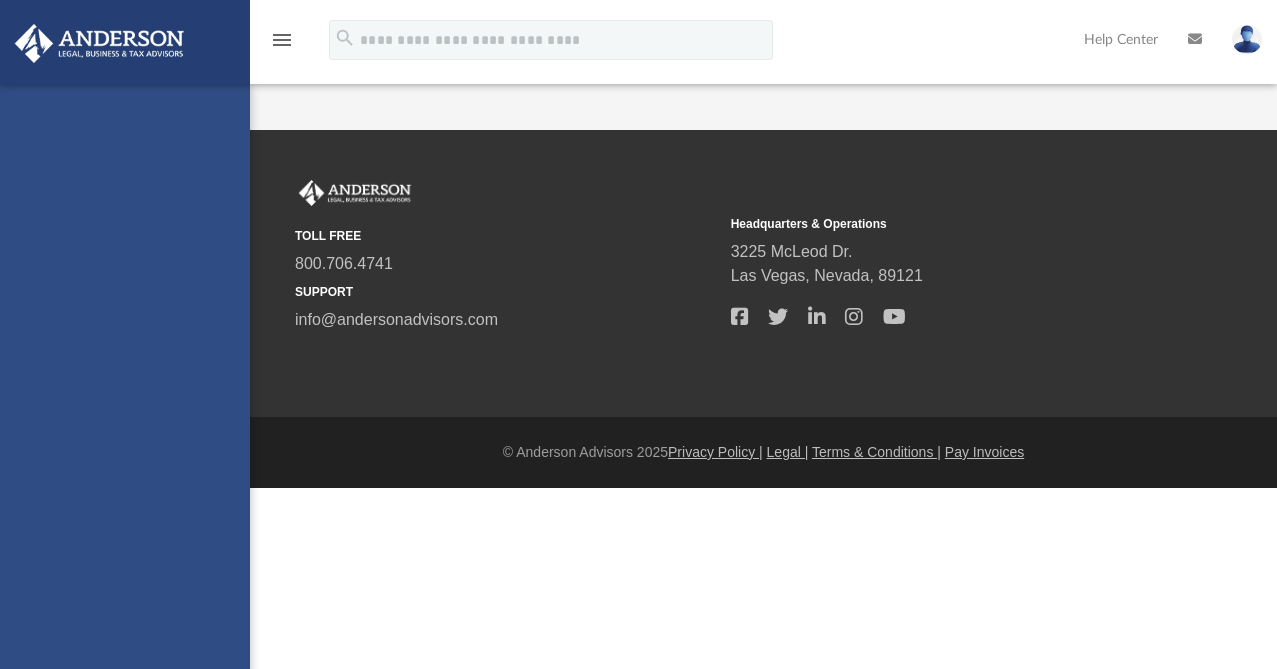 scroll, scrollTop: 0, scrollLeft: 0, axis: both 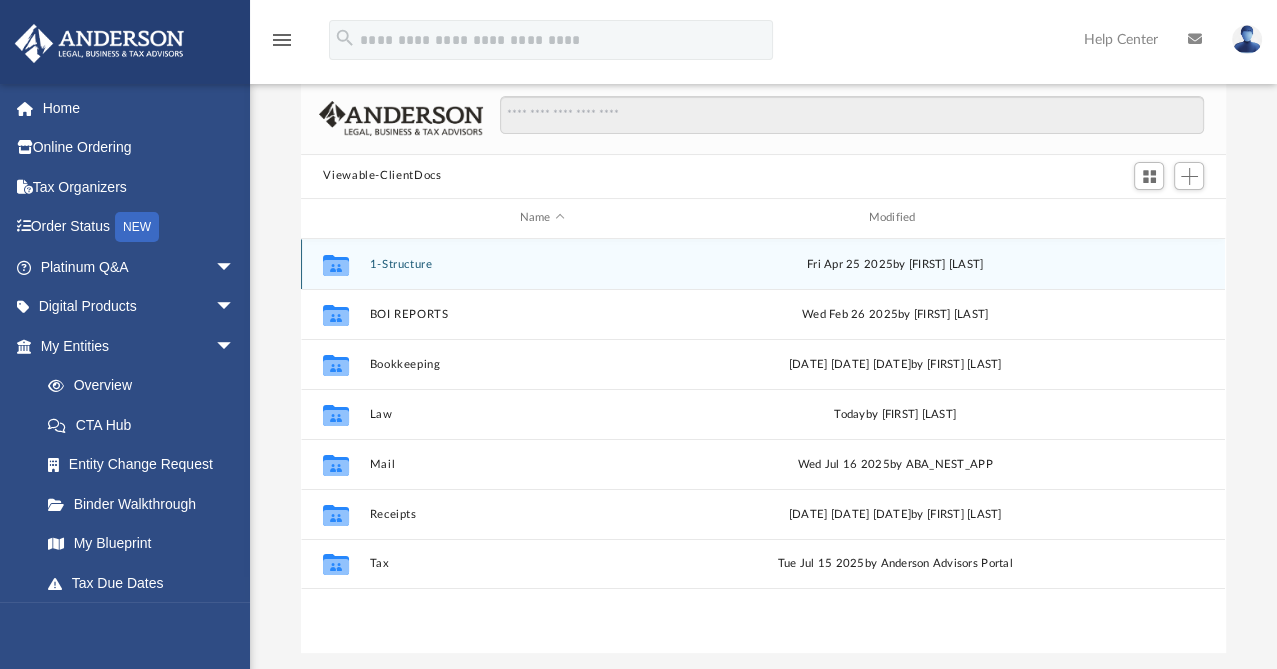 click on "The [DATE] [DATE] [DATE] [TIME] by [FIRST] [LAST]" at bounding box center [763, 264] 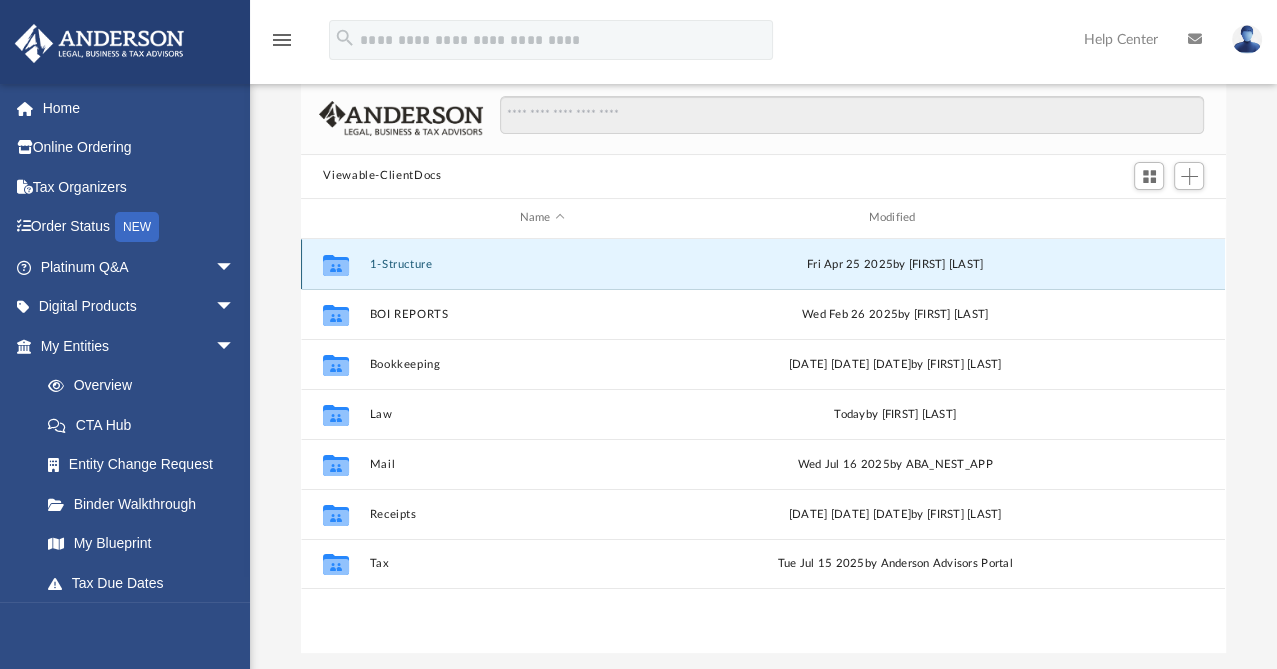 click 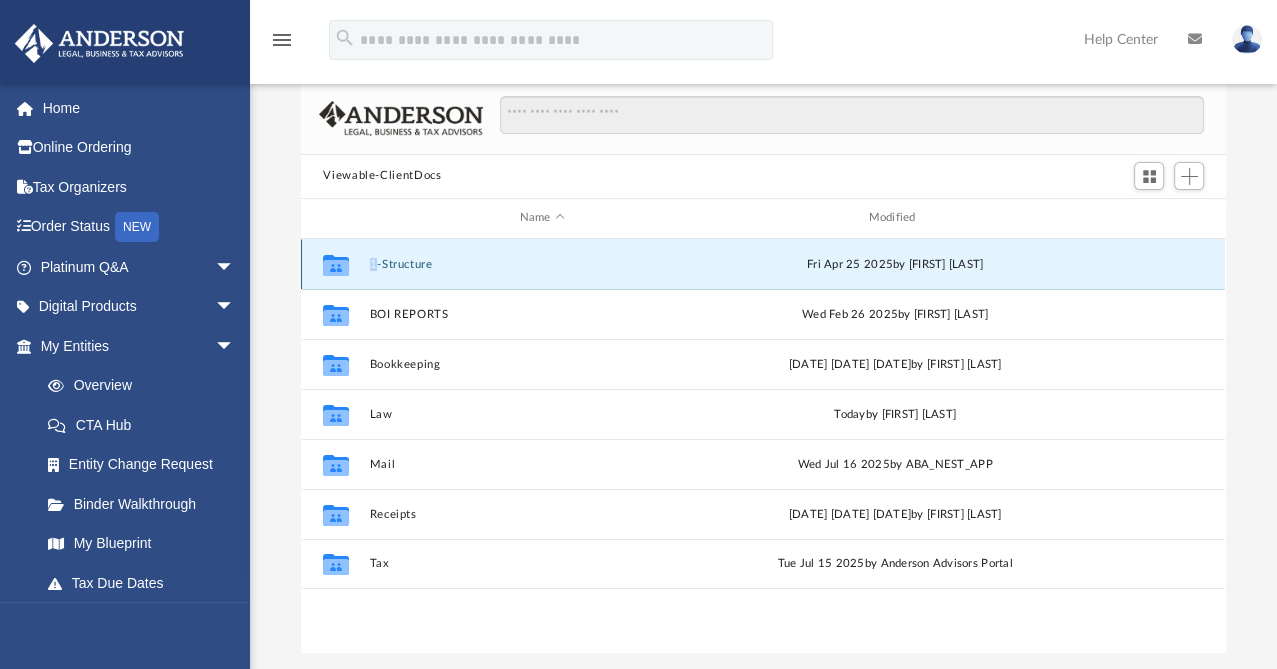 click 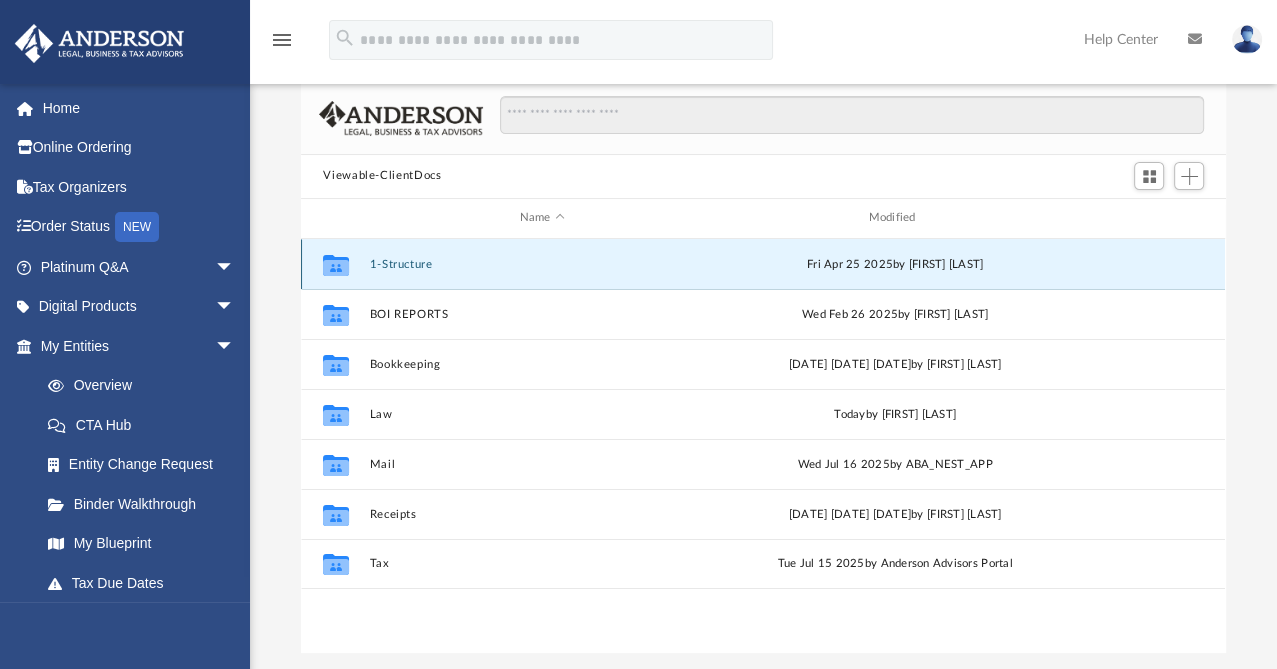 click on "The [DATE] [DATE] [DATE] [TIME] by [FIRST] [LAST]" at bounding box center [763, 264] 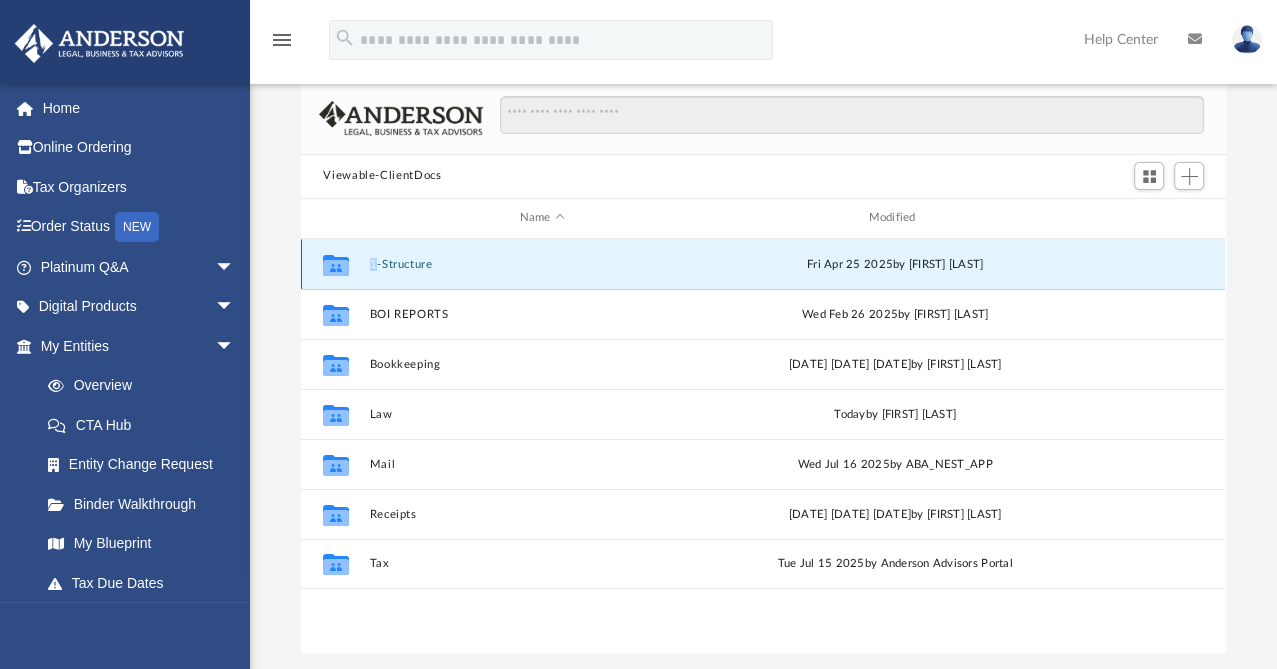 click 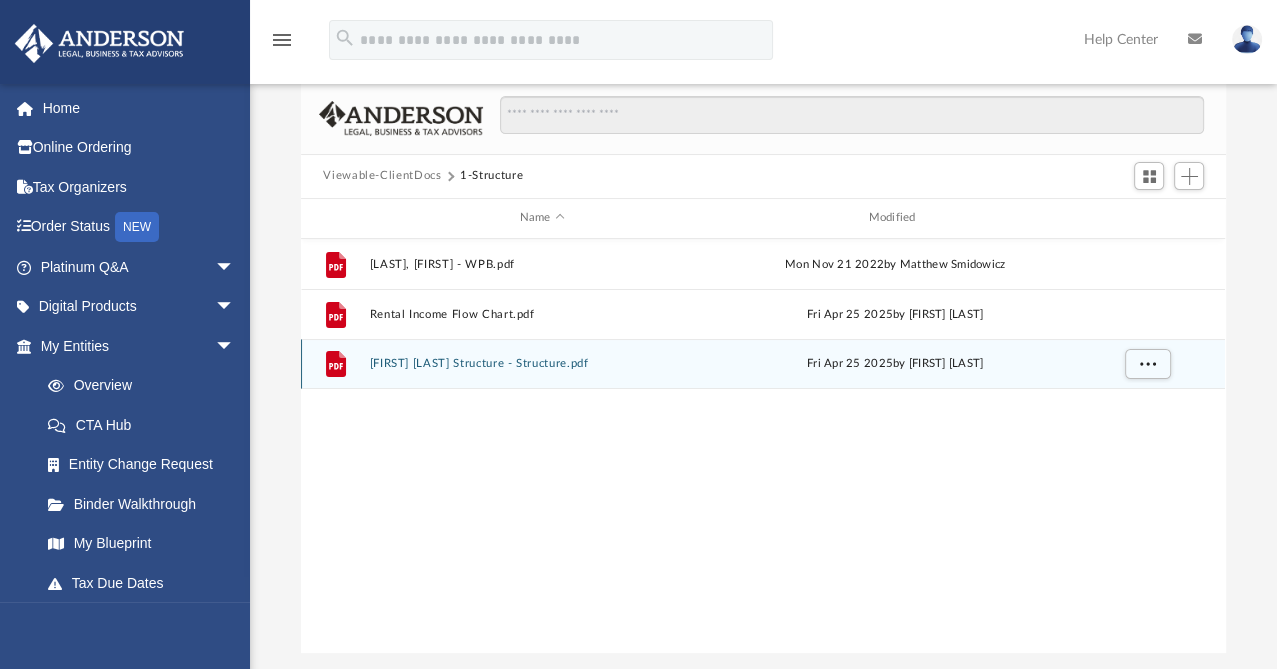 click on "File [FIRST] [LAST] Structure - Structure.pdf [DATE] [DATE] [DATE] [TIME] by [FIRST] [LAST]" at bounding box center (763, 364) 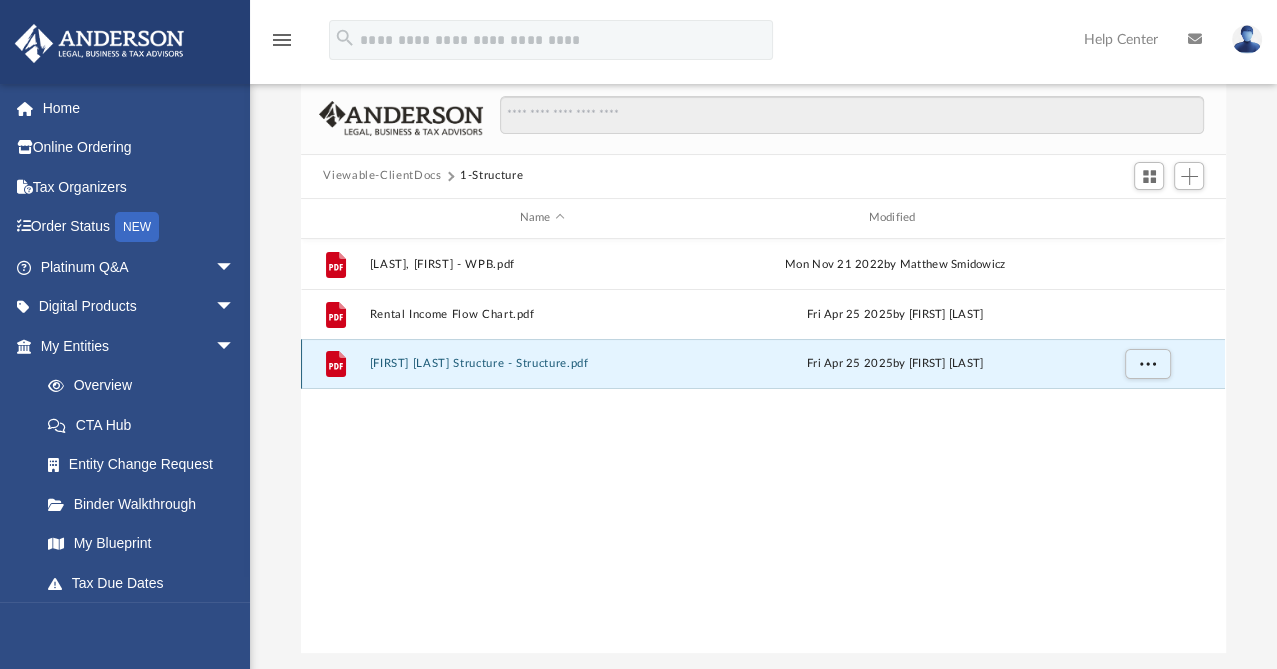 click on "File [FIRST] [LAST] Structure - Structure.pdf [DATE] [DATE] [DATE] [TIME] by [FIRST] [LAST]" at bounding box center [763, 364] 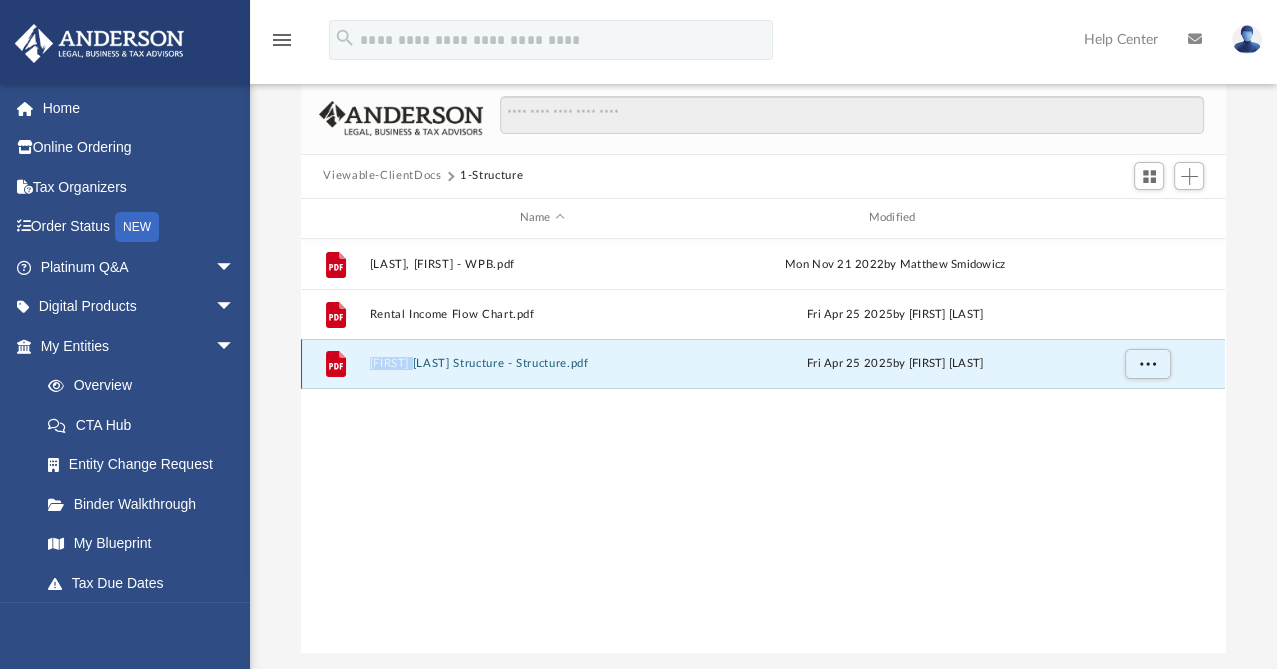 click on "File [FIRST] [LAST] Structure - Structure.pdf [DATE] [DATE] [DATE] [TIME] by [FIRST] [LAST]" at bounding box center (763, 364) 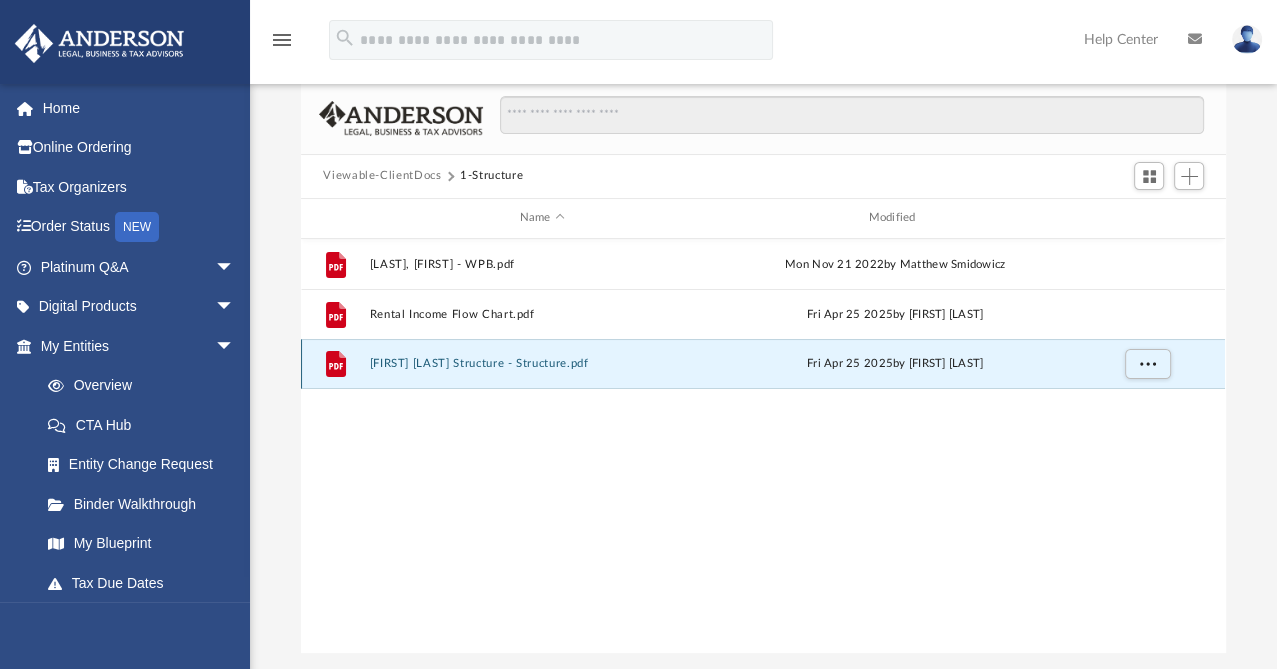 click 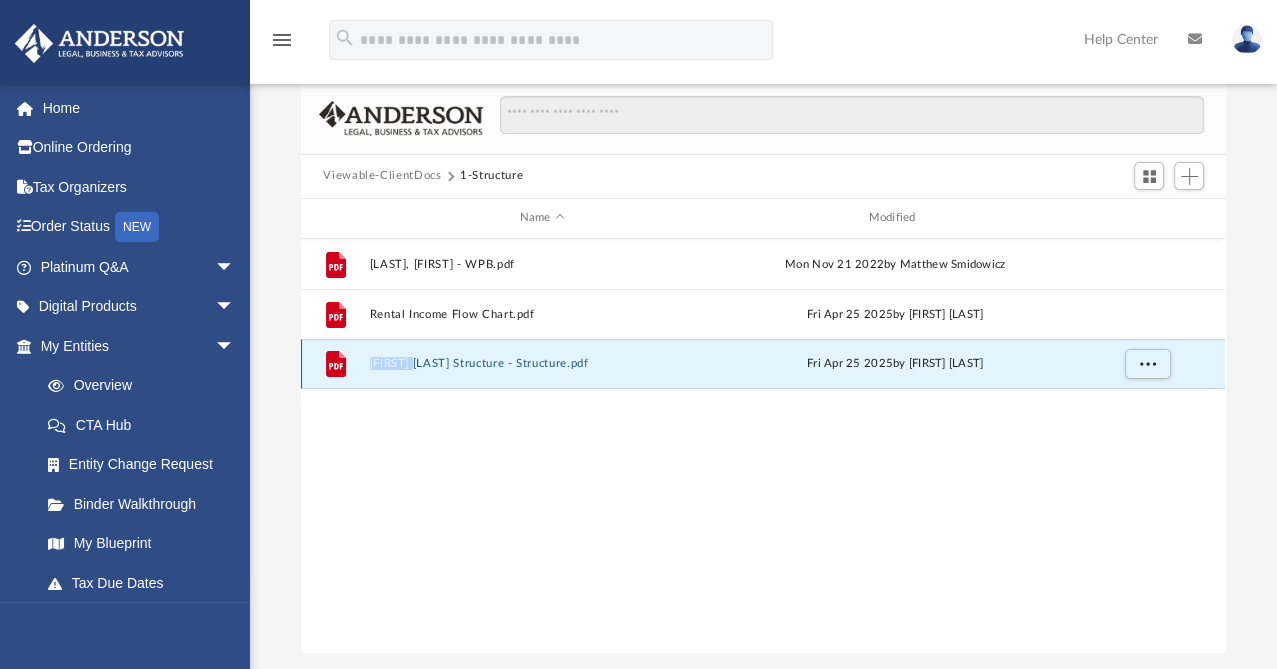 click 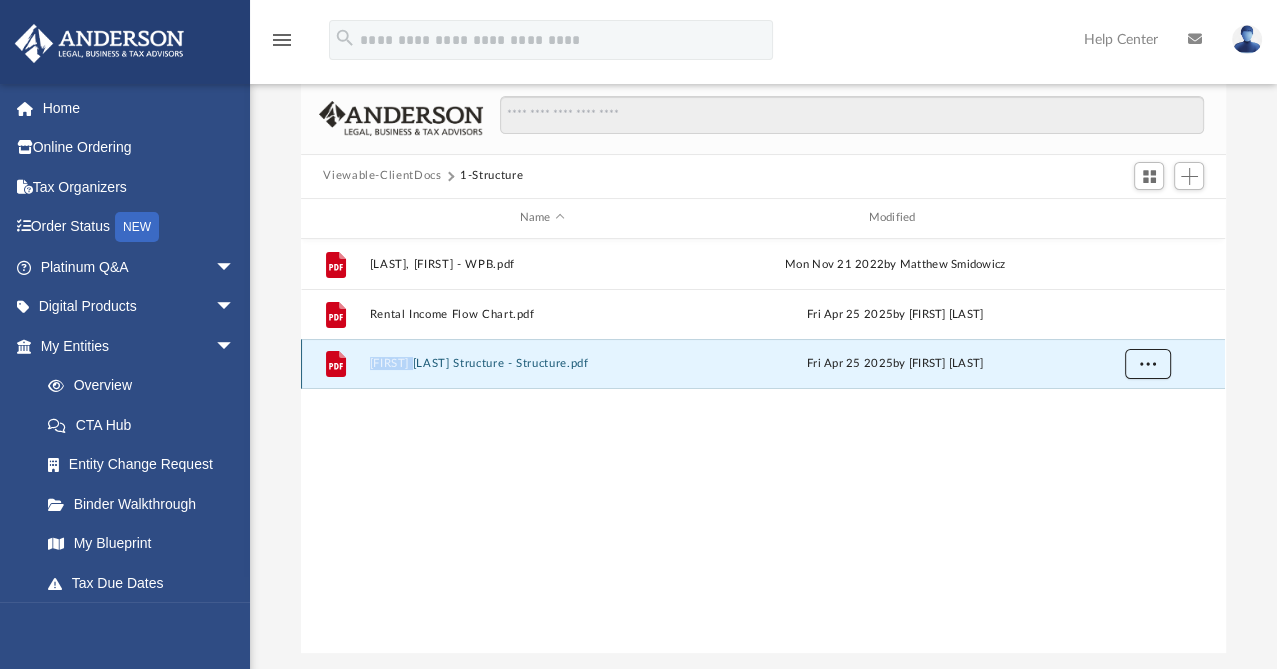 click at bounding box center [1148, 364] 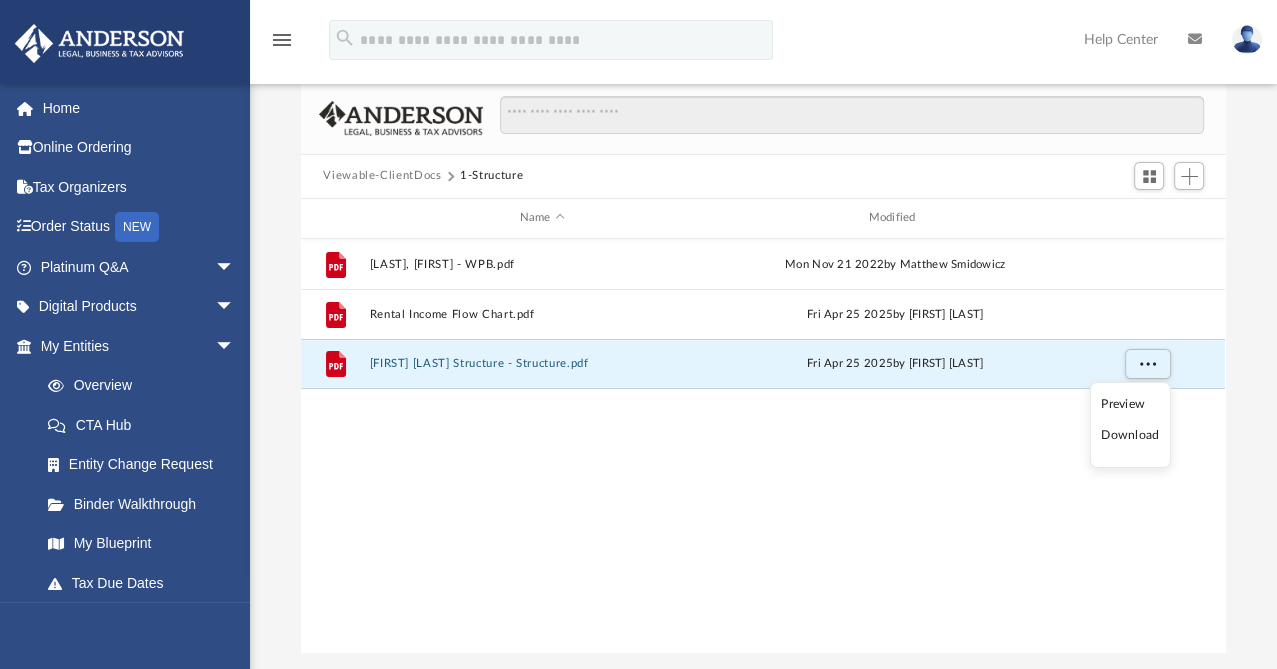click on "Download" at bounding box center (1130, 435) 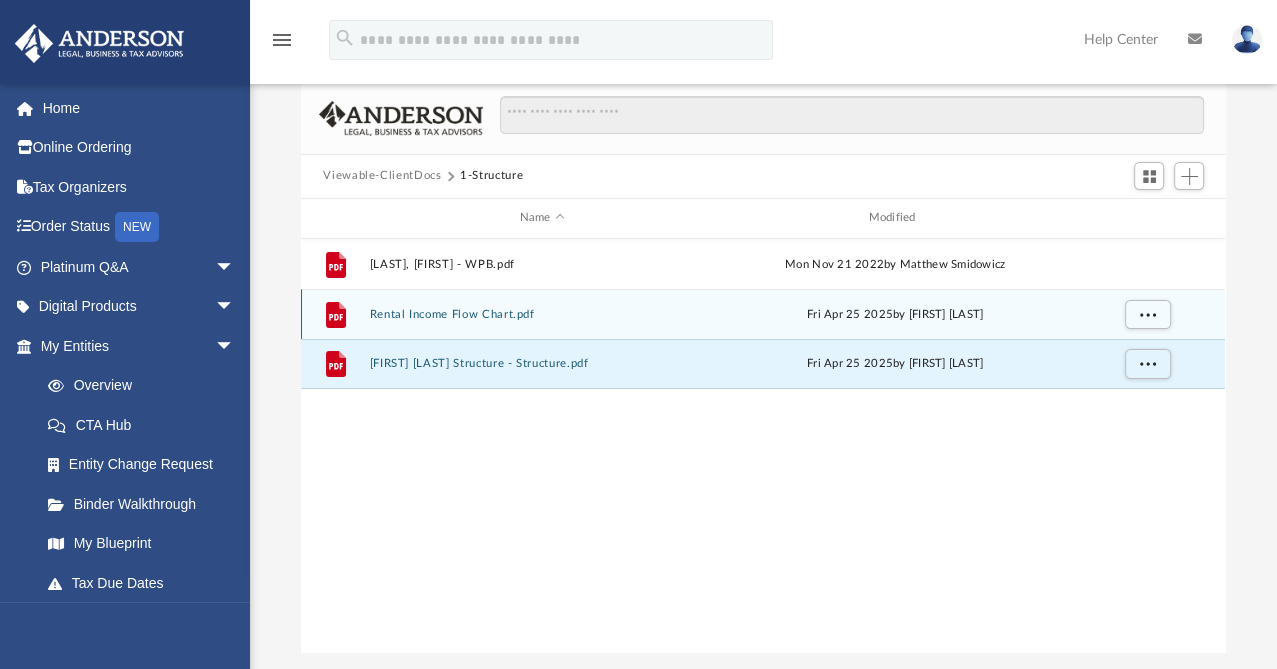 click on "File Rental Income Flow Chart.pdf [DATE] [DATE] [DATE] [TIME] by [FIRST] [LAST]" at bounding box center [763, 314] 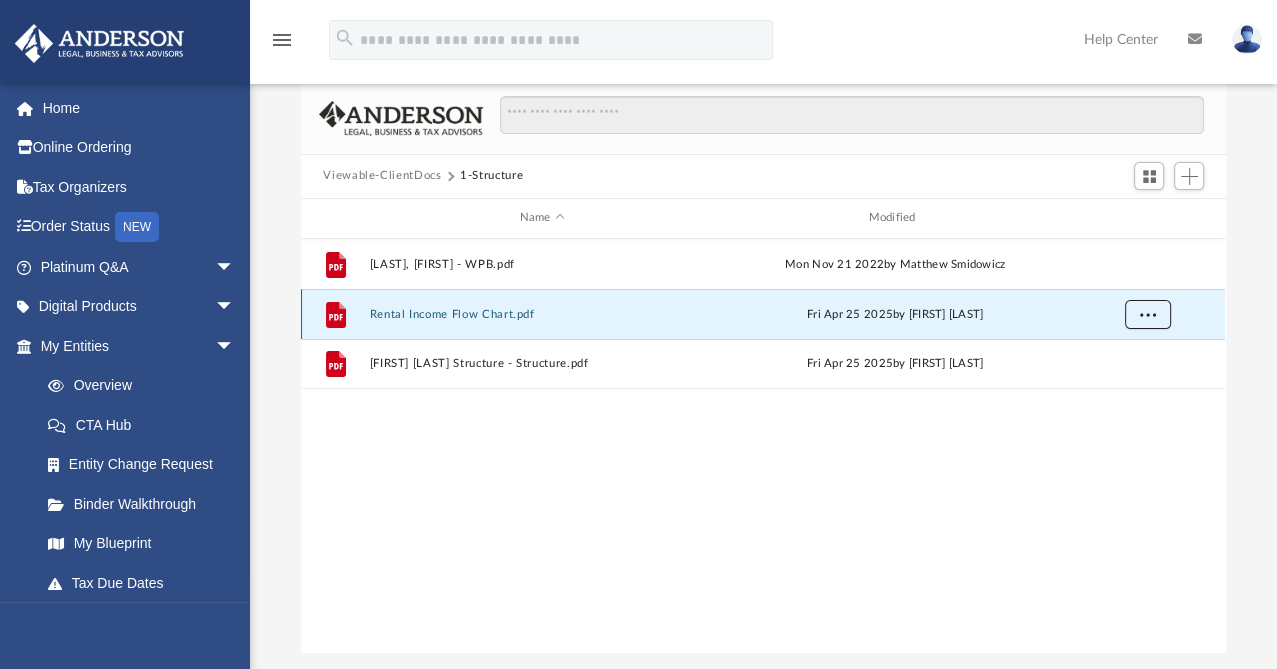 click at bounding box center (1148, 313) 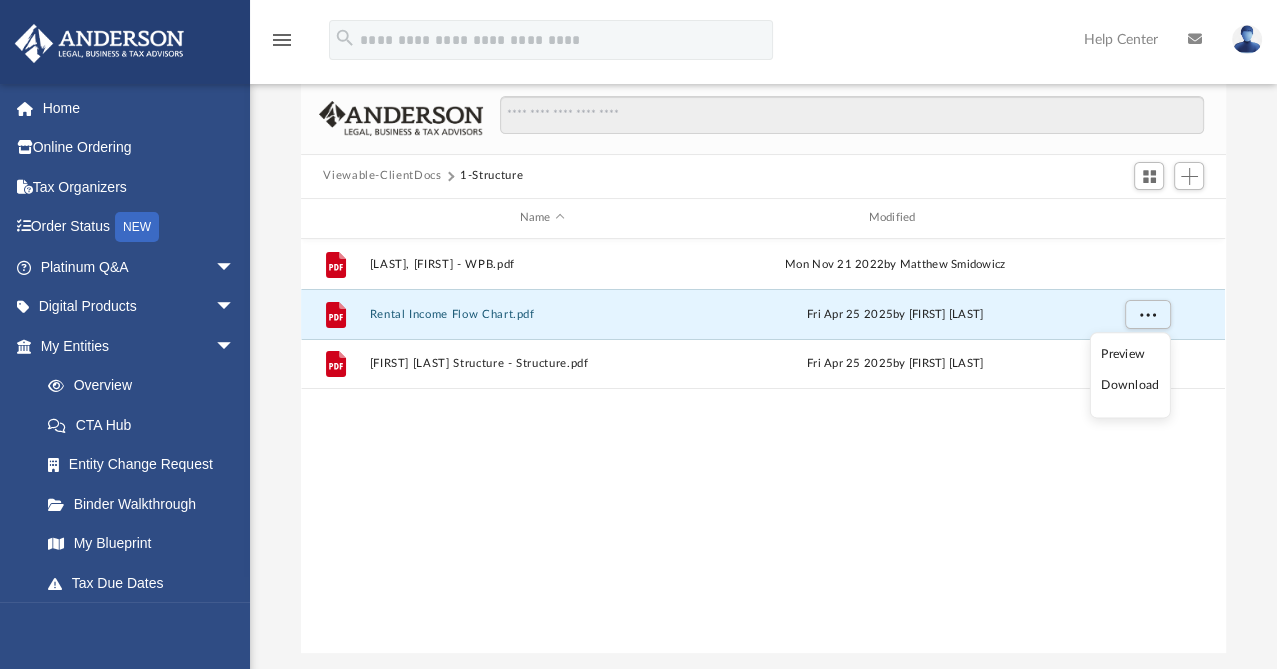 click on "Download" at bounding box center (1130, 386) 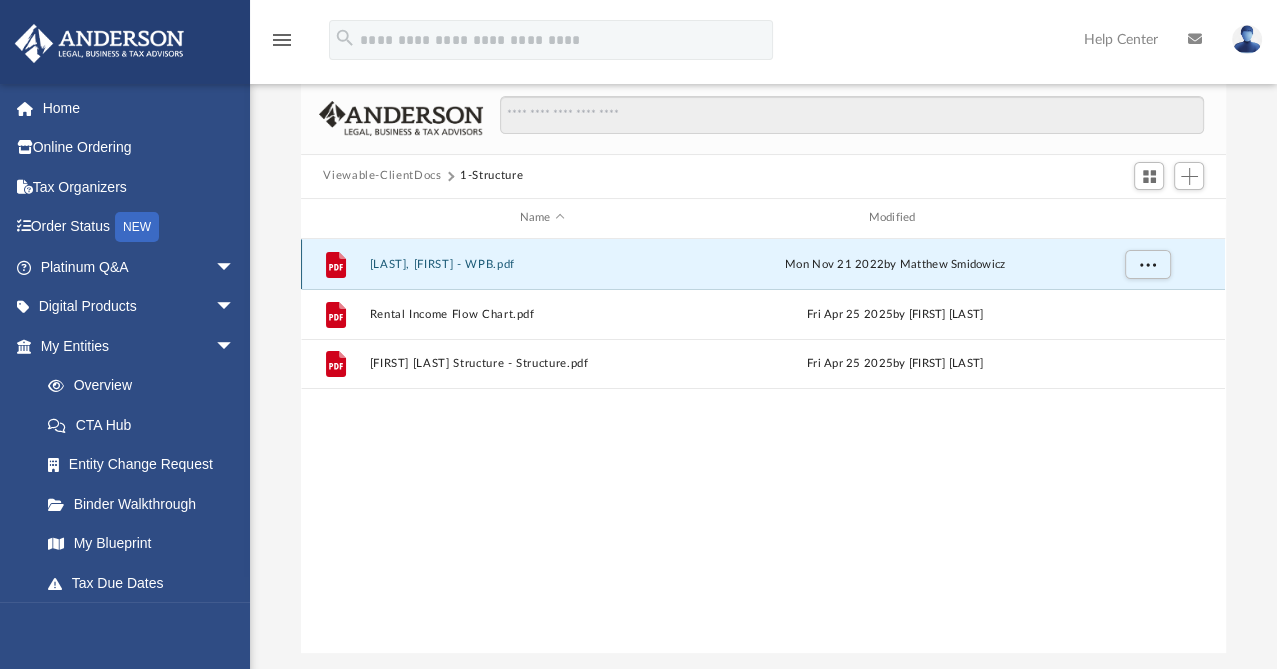 click on "[LAST], [FIRST] - WPB.pdf" at bounding box center (542, 264) 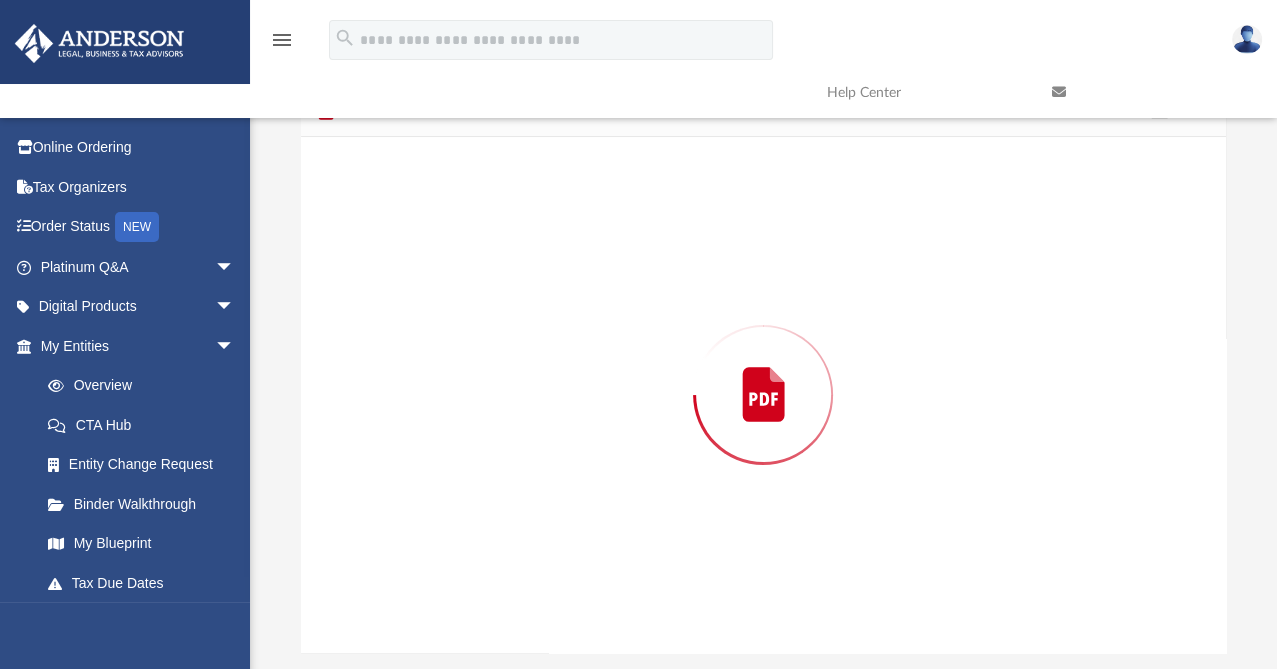 click at bounding box center (763, 395) 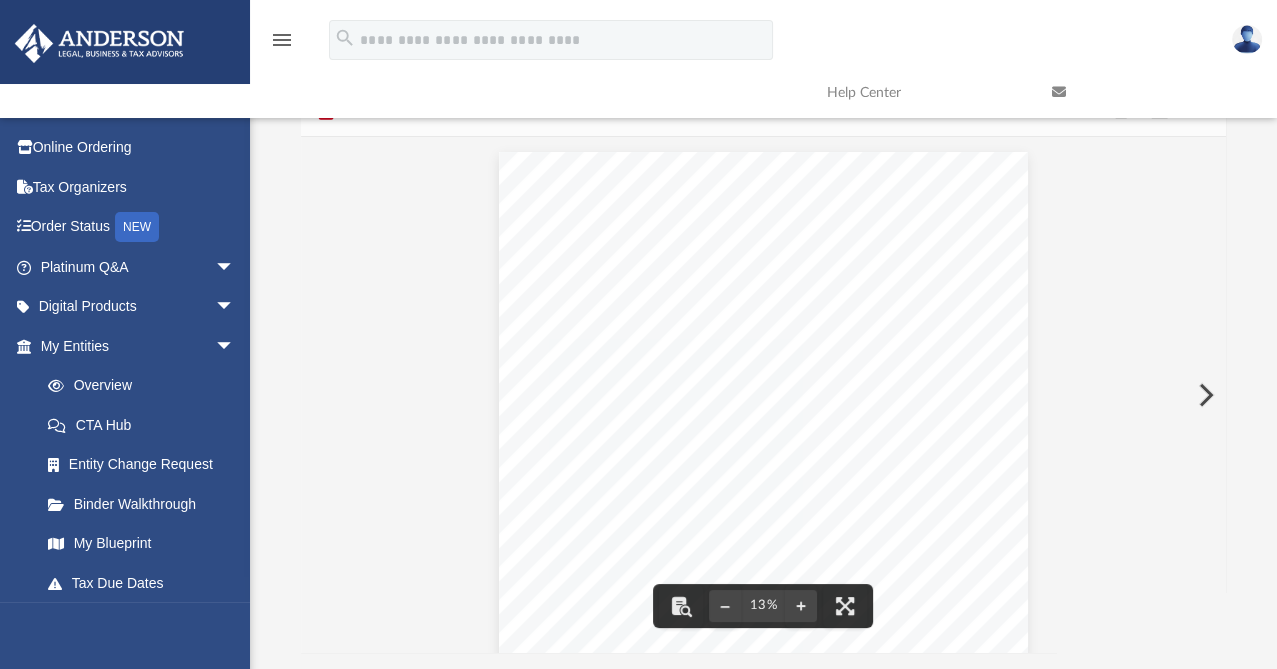 scroll, scrollTop: 24, scrollLeft: 0, axis: vertical 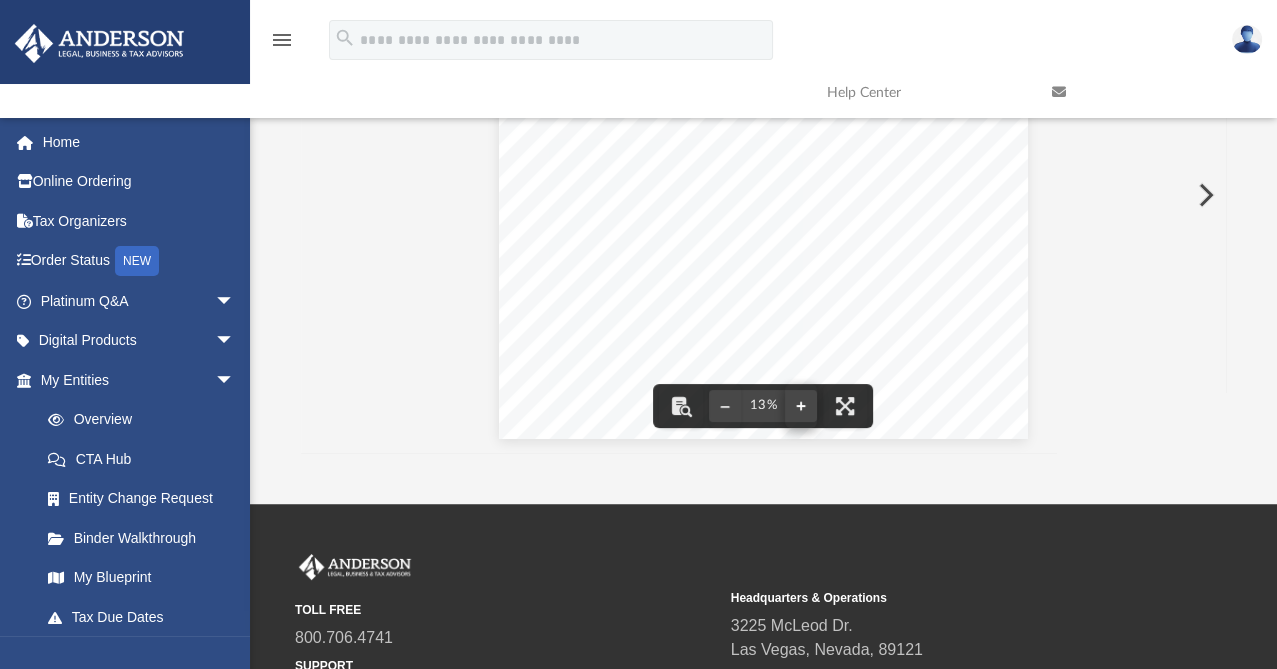 click at bounding box center (801, 406) 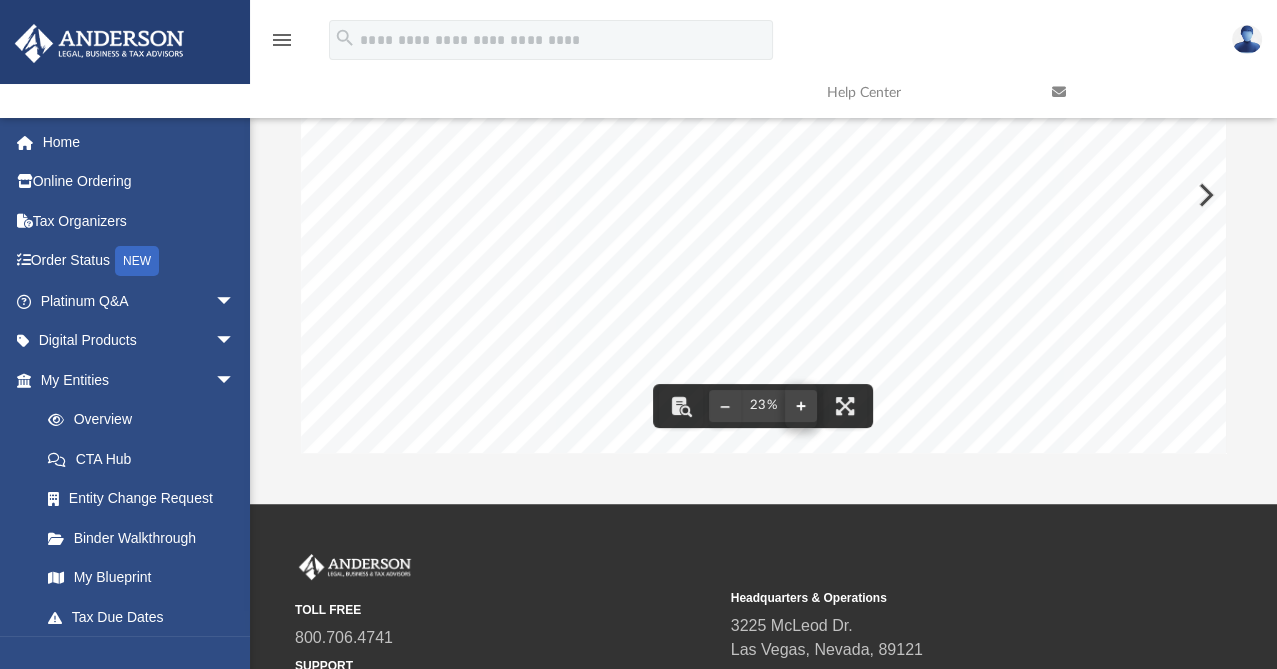 click at bounding box center (801, 406) 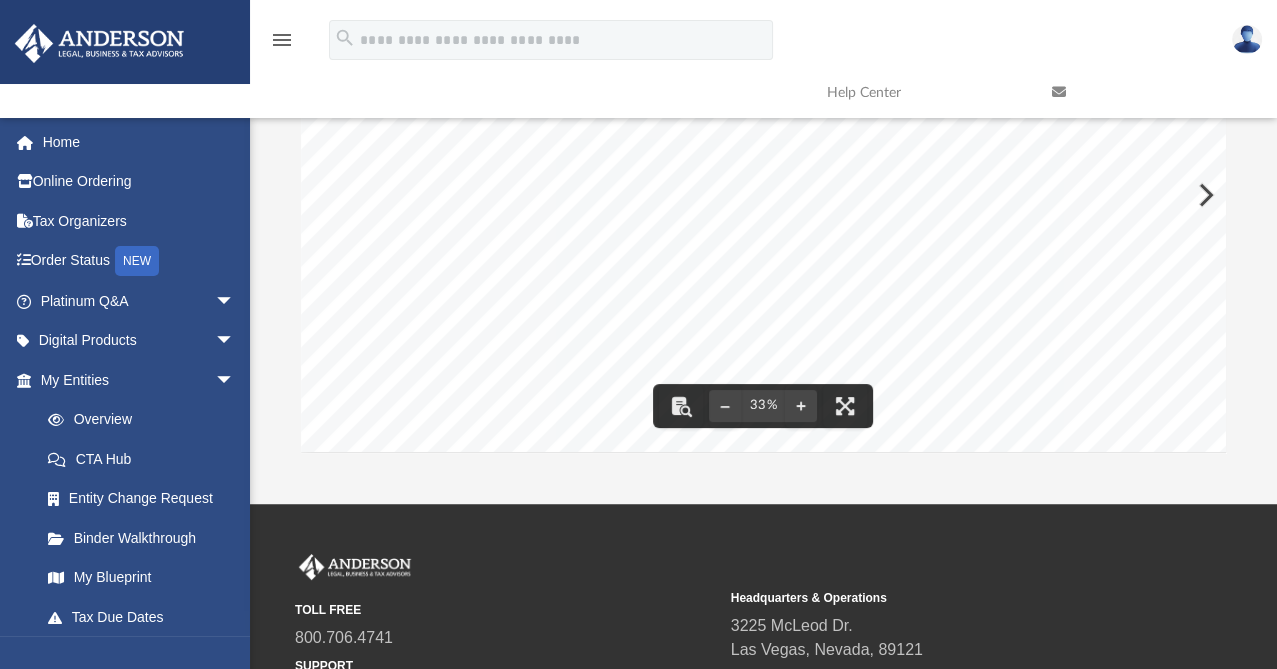 scroll, scrollTop: 854, scrollLeft: 0, axis: vertical 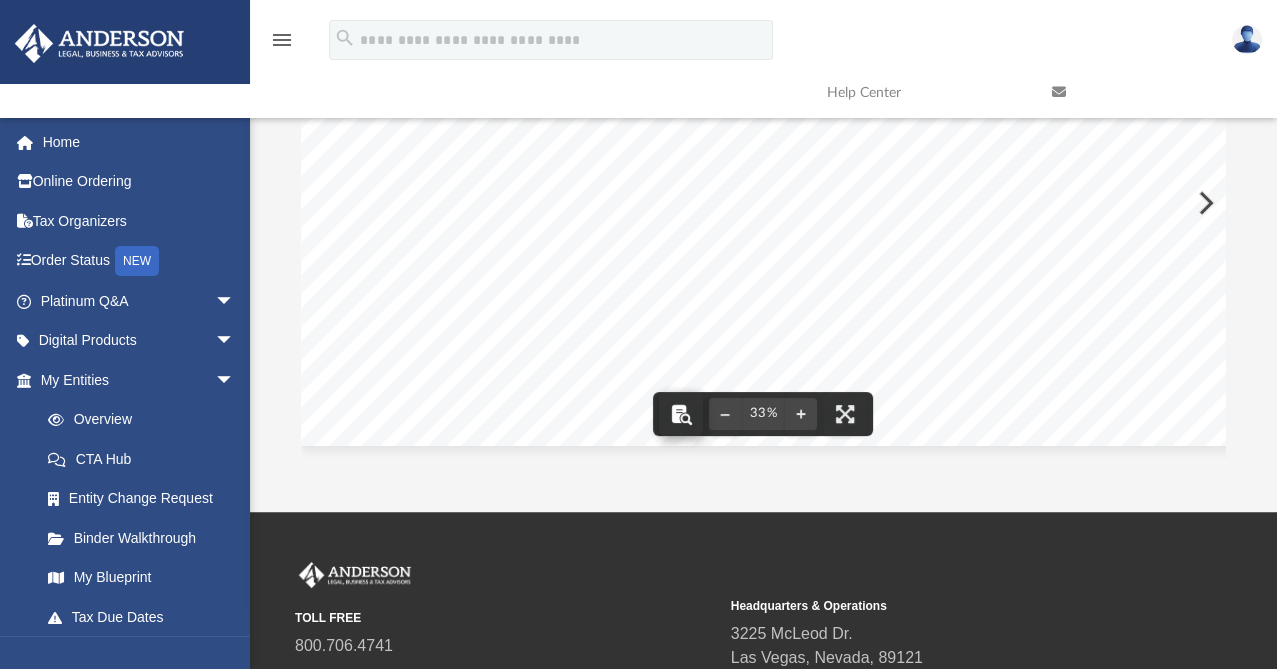 click at bounding box center (681, 414) 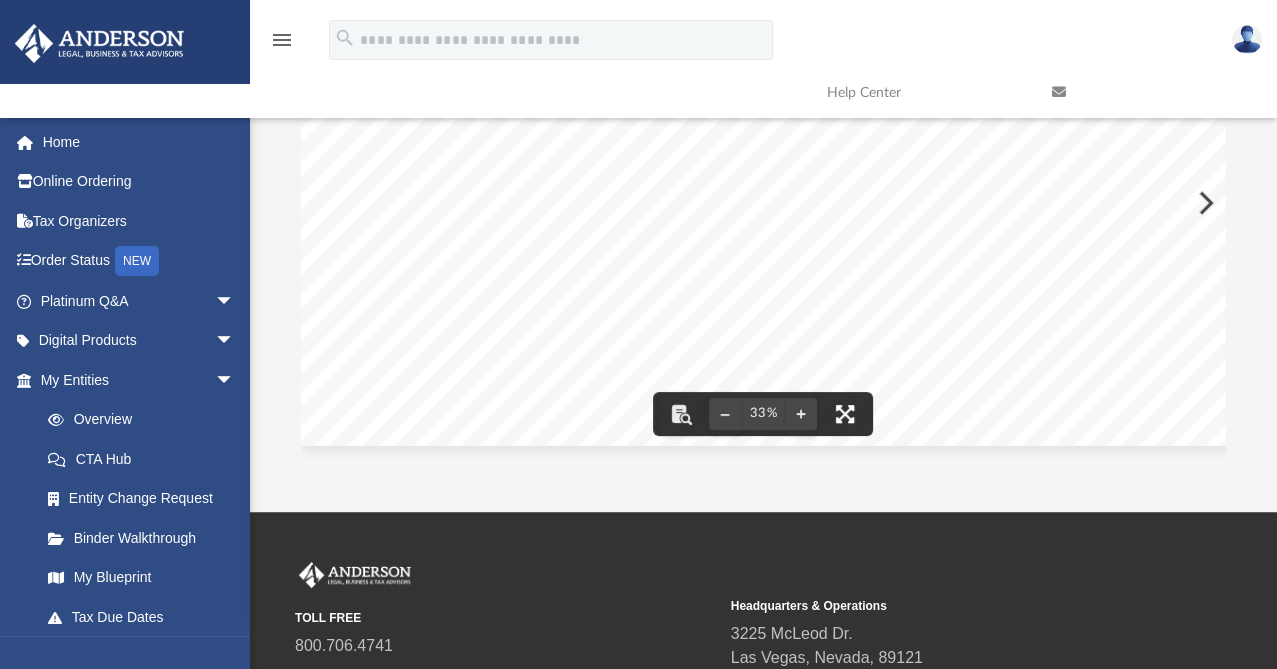 click at bounding box center (845, 414) 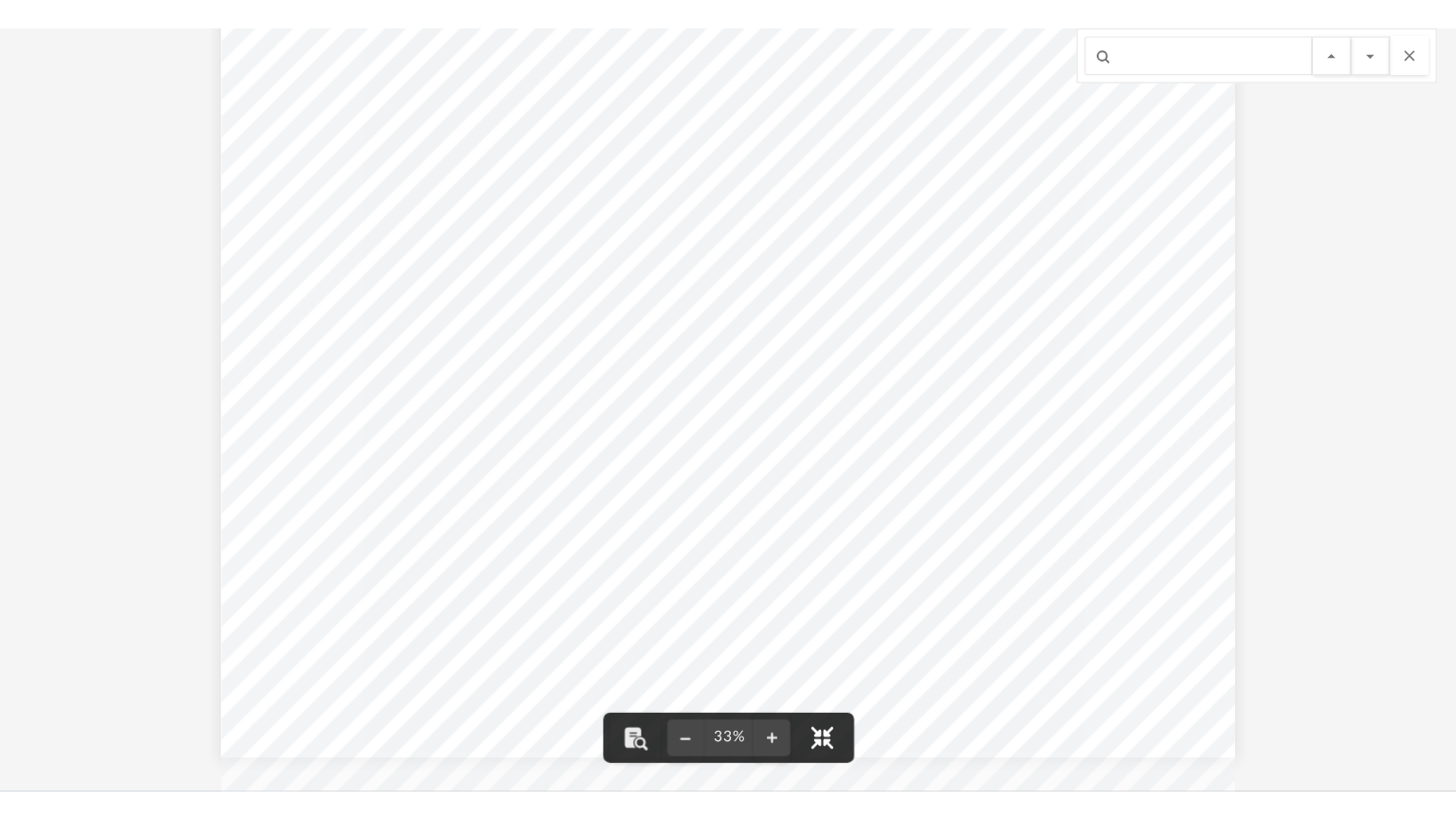 scroll, scrollTop: 286, scrollLeft: 0, axis: vertical 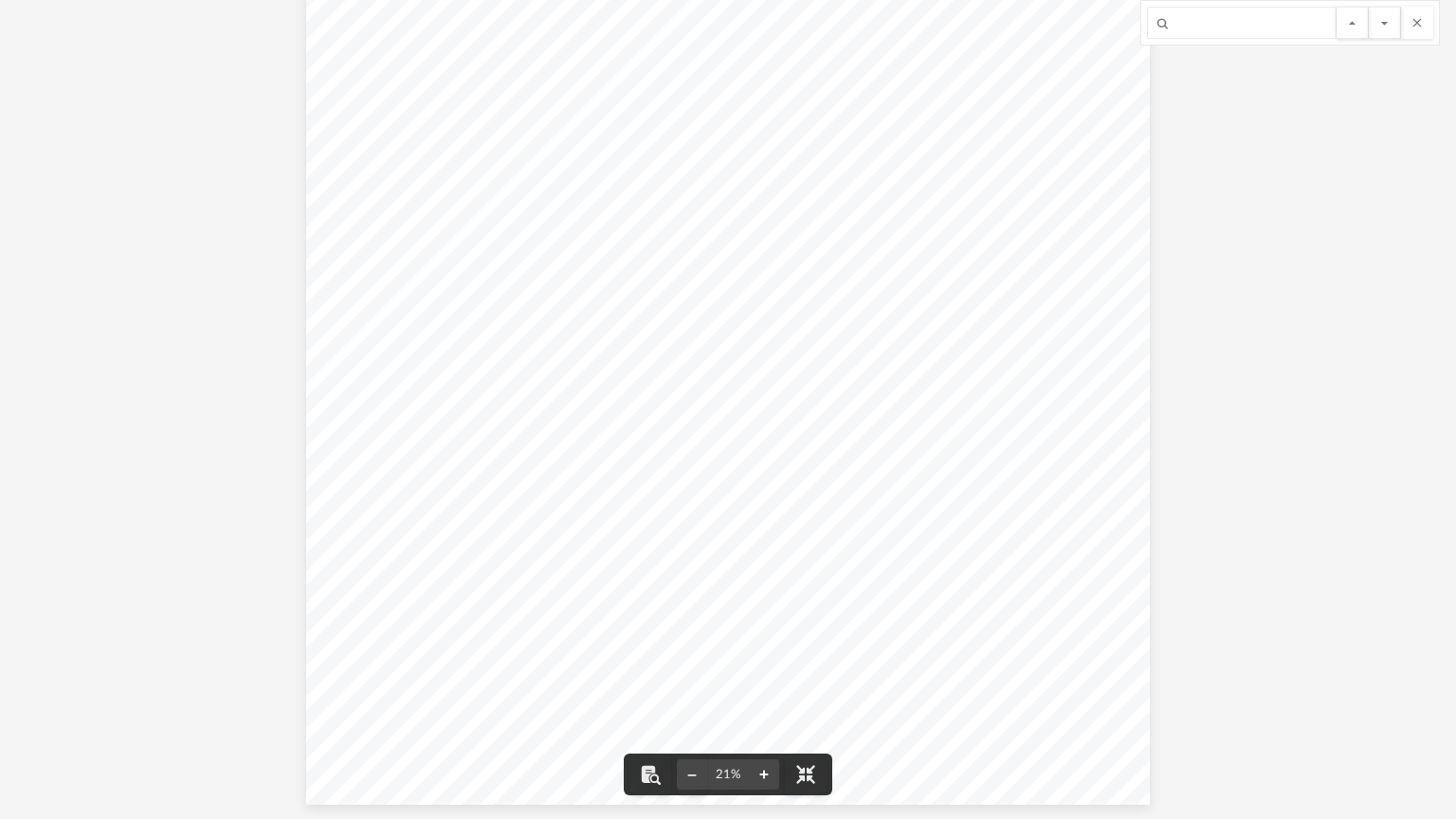 click at bounding box center (764, 774) 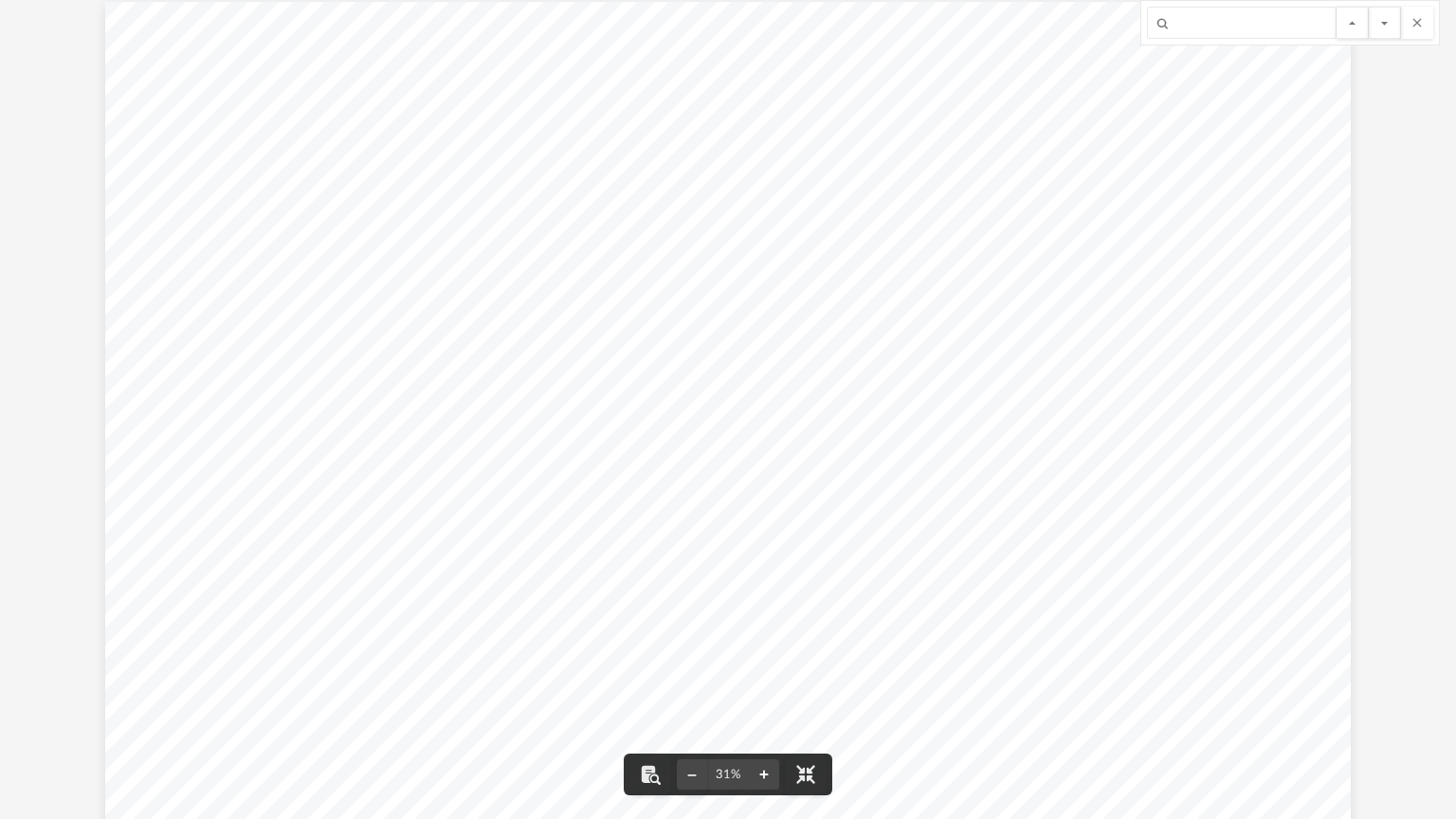 scroll, scrollTop: 0, scrollLeft: 0, axis: both 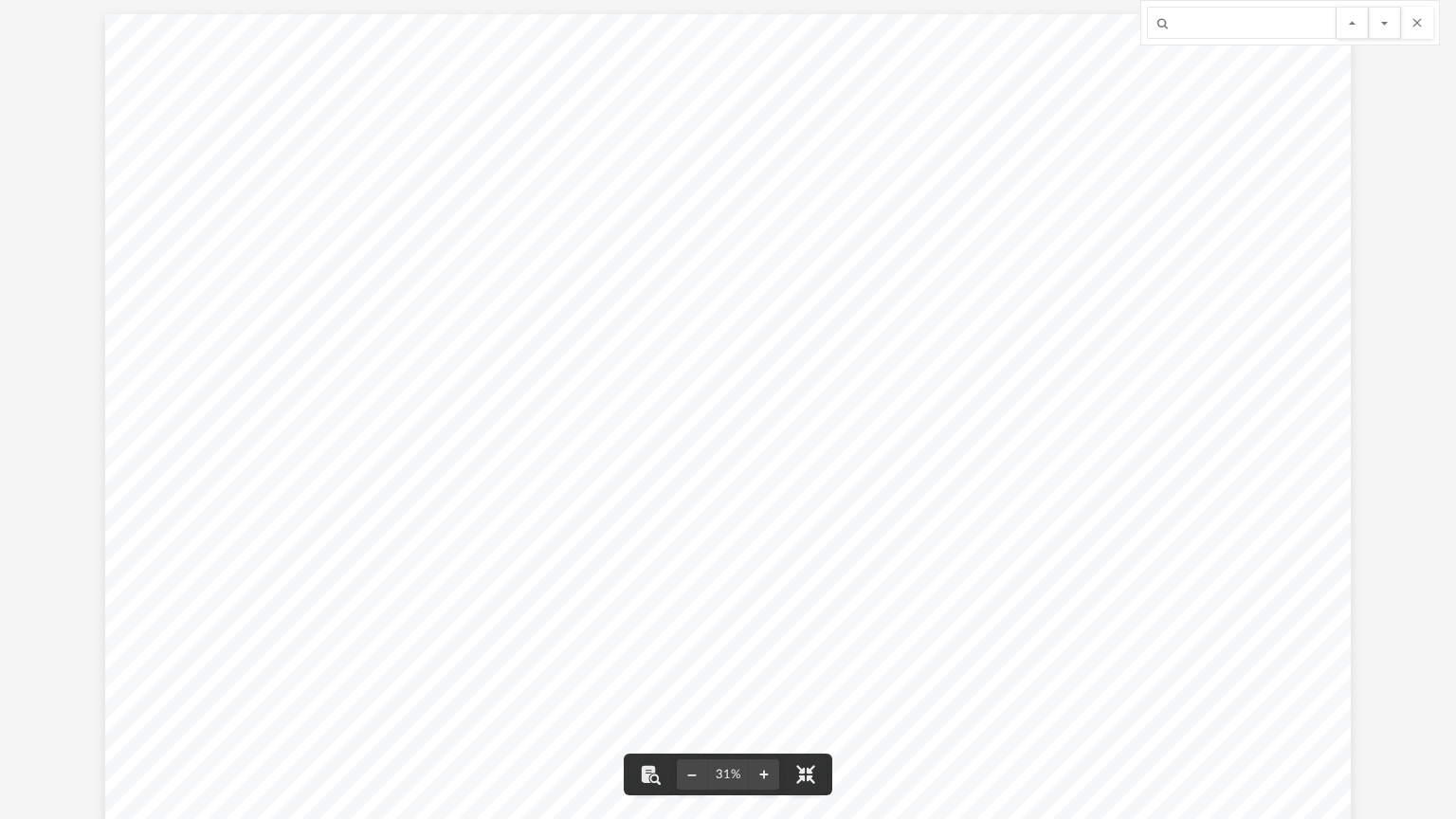 click on "[DATE] [DATE] [TIME] [FIRST] [LAST] Real Estate LLC Holding LLC C-Corp LLC C-Corp or S-Corp S-Corp LLC Land Trust or Deed QRP or Living Trust LP Non Profit Series Legend Last Modified By: Last Modified Date: Client Entity Note Custom/Trading LLC Personal Prop. Trust [FIRST] [LAST] Created By: Created Date:   [DATE] [DATE] [TIME] Custom Designed Blueprint Prepared For: Dissolved Future New Client Formed Tax Return [LAST], [FIRST] Living Trust LLC Name : TBD State : TBD Tax : C-Corp Purpose : TBD Manager-Managed Manager : [FIRST] Member : [FIRST] - Assign to Living Trust Nonprofit Corporation Name:   The empowerment Center, Inc. State:   CA Tax:   Exempt Purpose:   Need Info Dir/Off : Need Info Nonprofit Corporation Name:   The Light House Foundation State:   NM Tax:   Exempt Purpose:   Shared Housing Dir/Off : TBD New   Client Formed Future Client Formed" at bounding box center (728, 615) 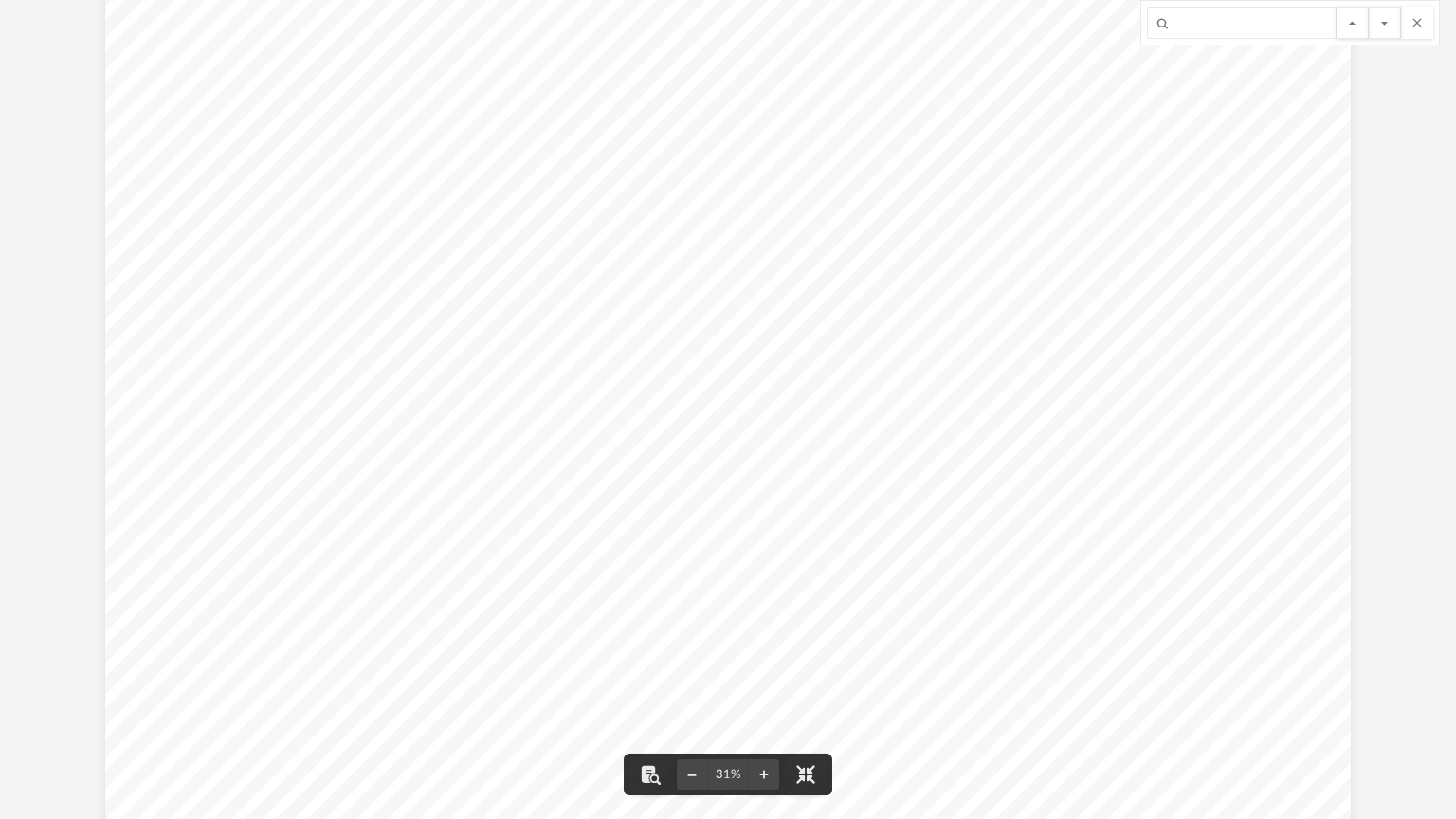 scroll, scrollTop: 0, scrollLeft: 0, axis: both 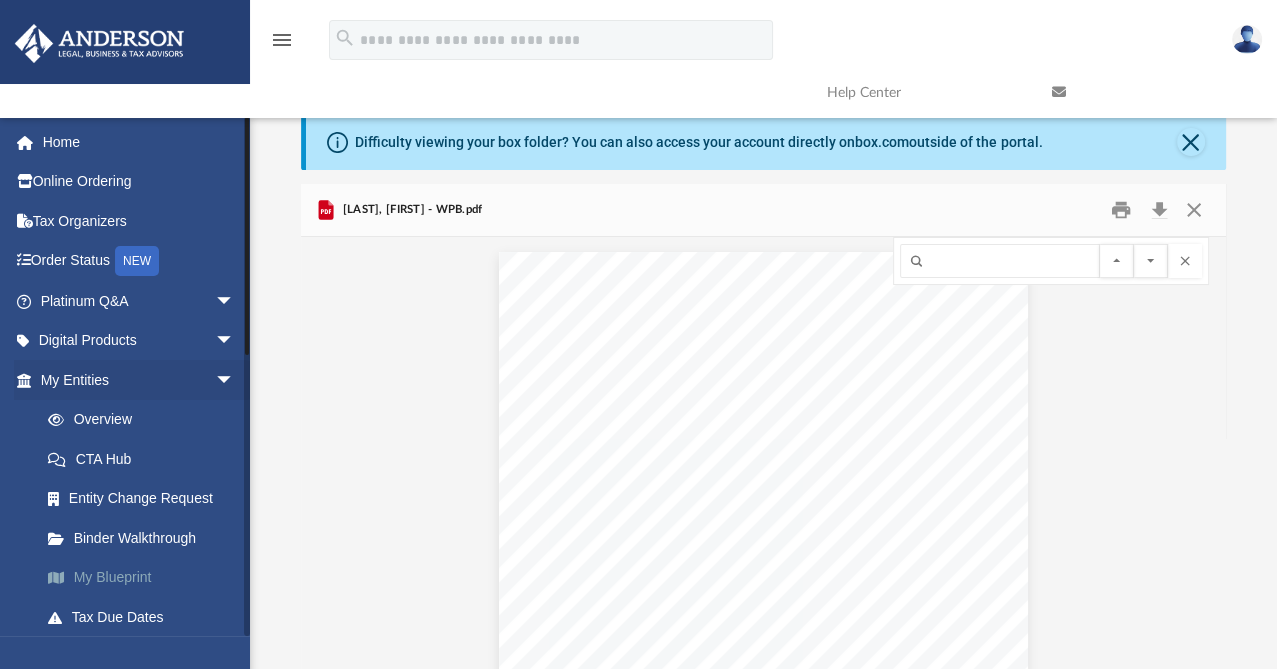 click on "My Blueprint" at bounding box center (146, 578) 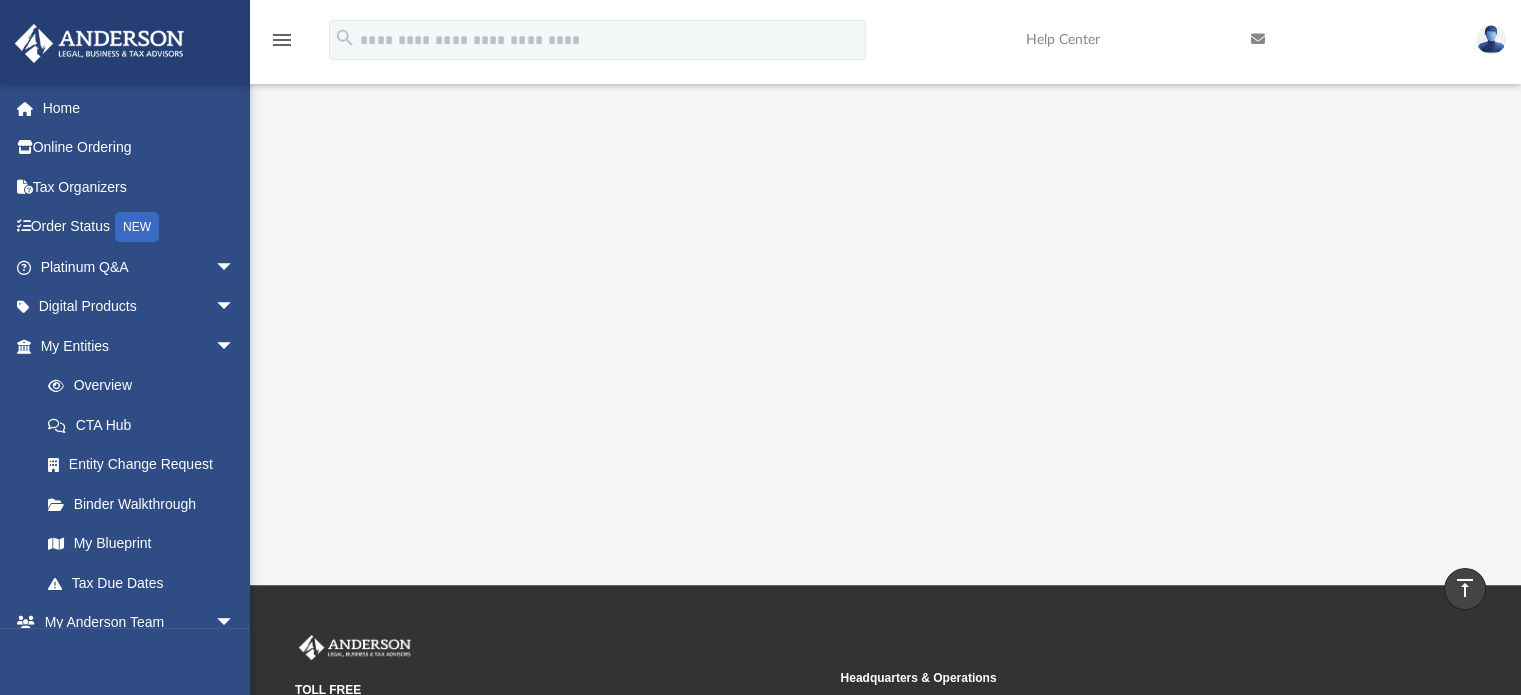 scroll, scrollTop: 0, scrollLeft: 0, axis: both 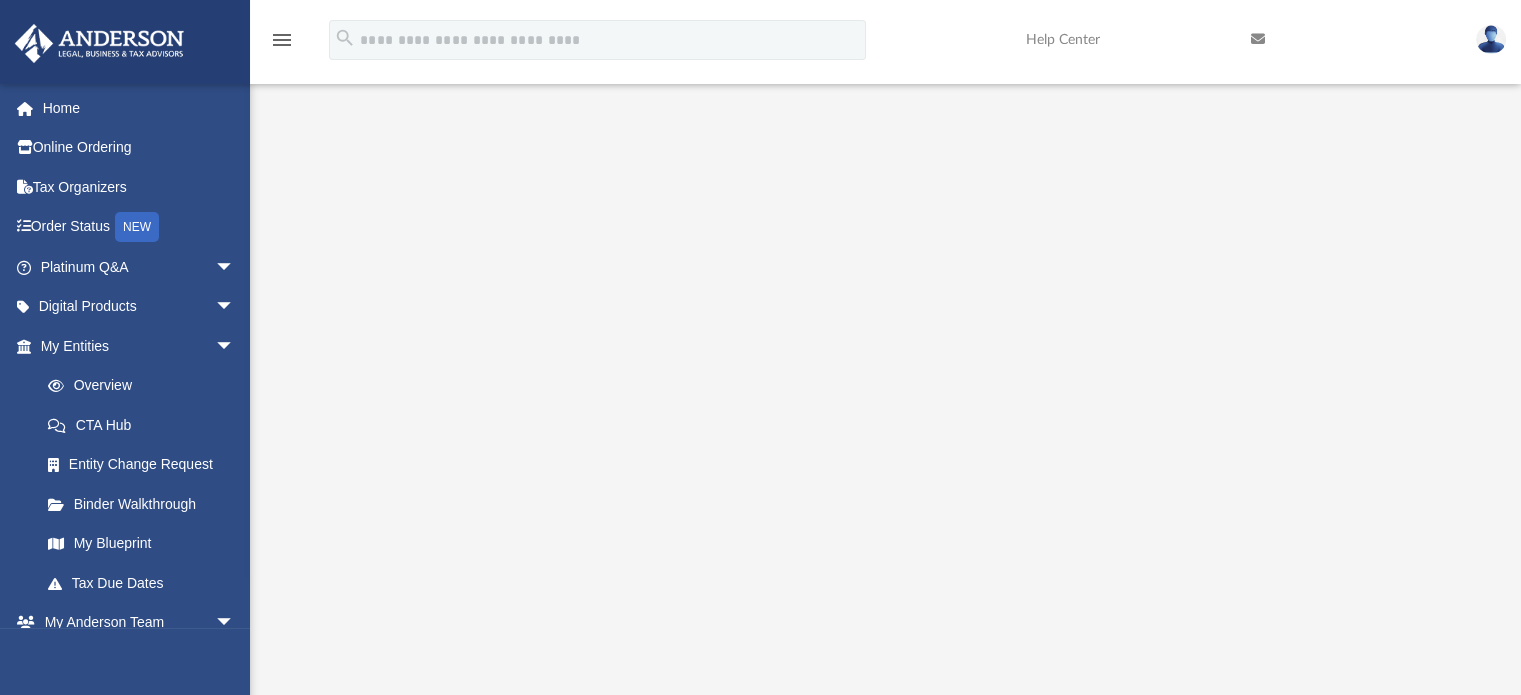 click on "Scroll to top
vertical_align_top" at bounding box center [1465, 589] 